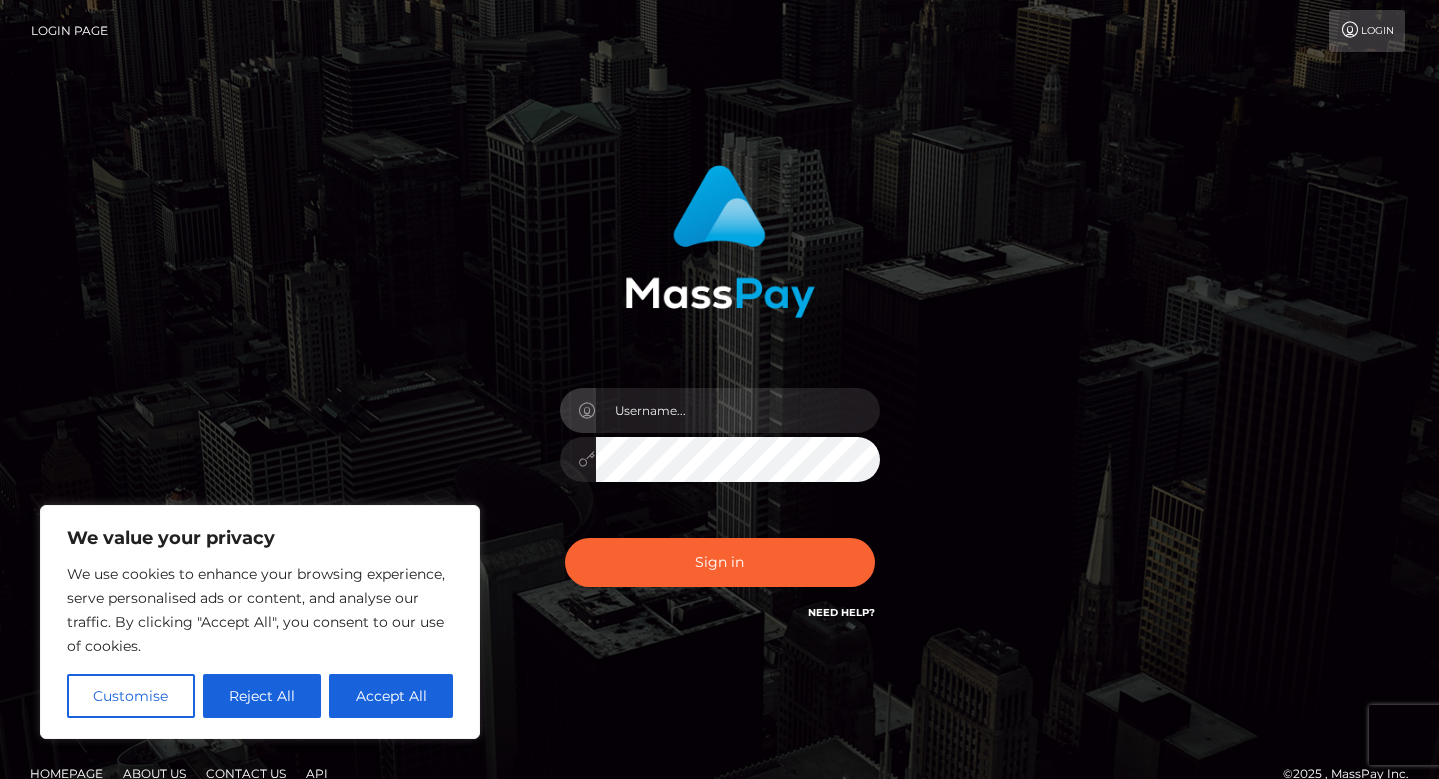 scroll, scrollTop: 0, scrollLeft: 0, axis: both 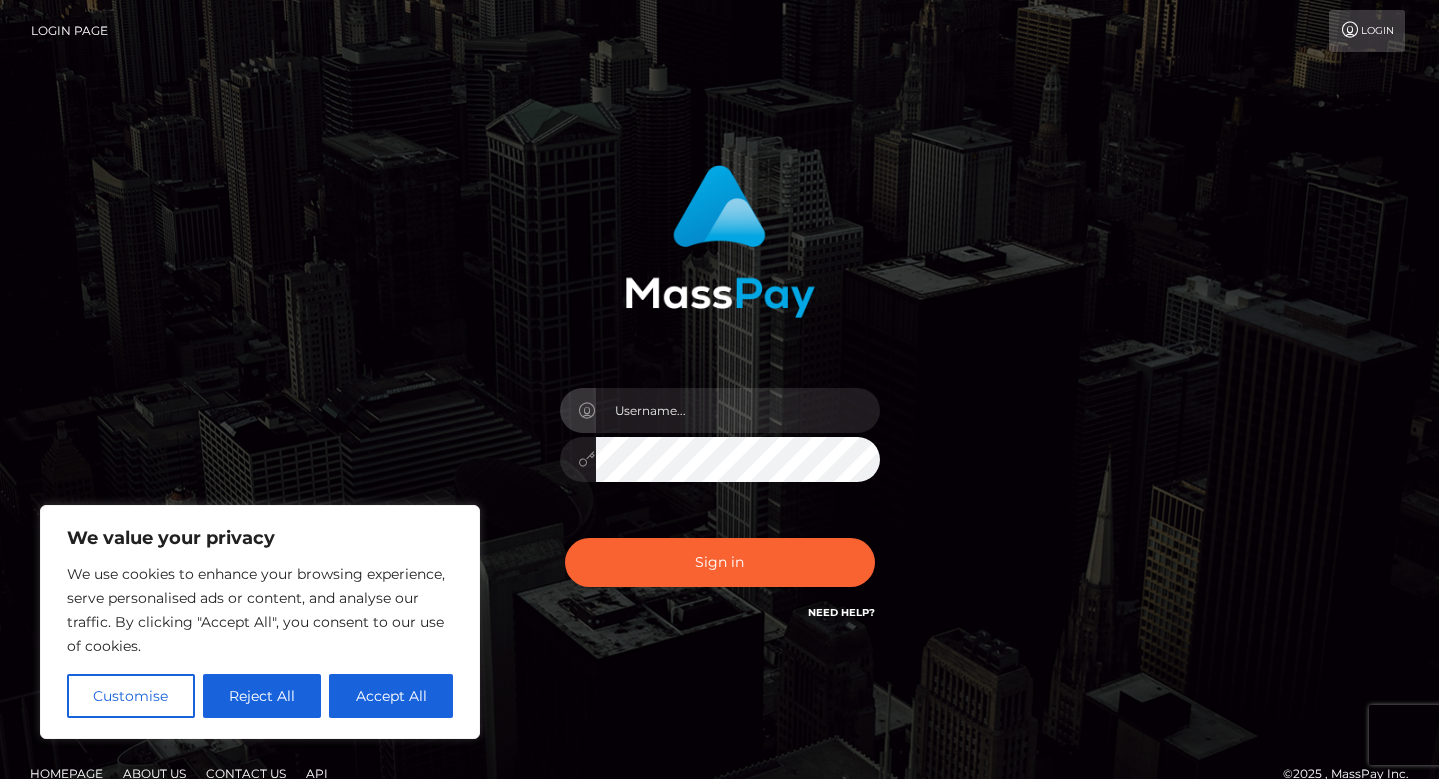 click at bounding box center [738, 410] 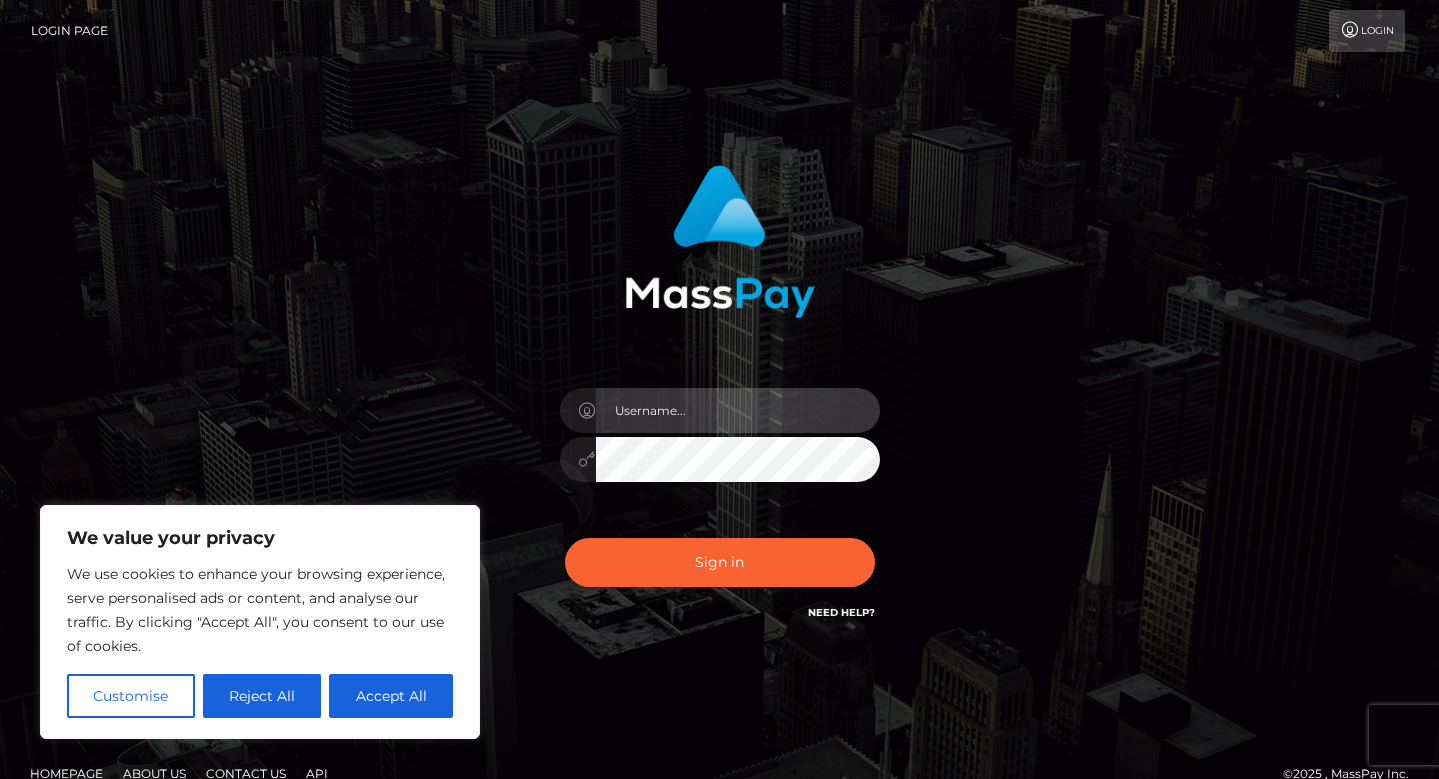 type on "buttonmaria9@gmail.com" 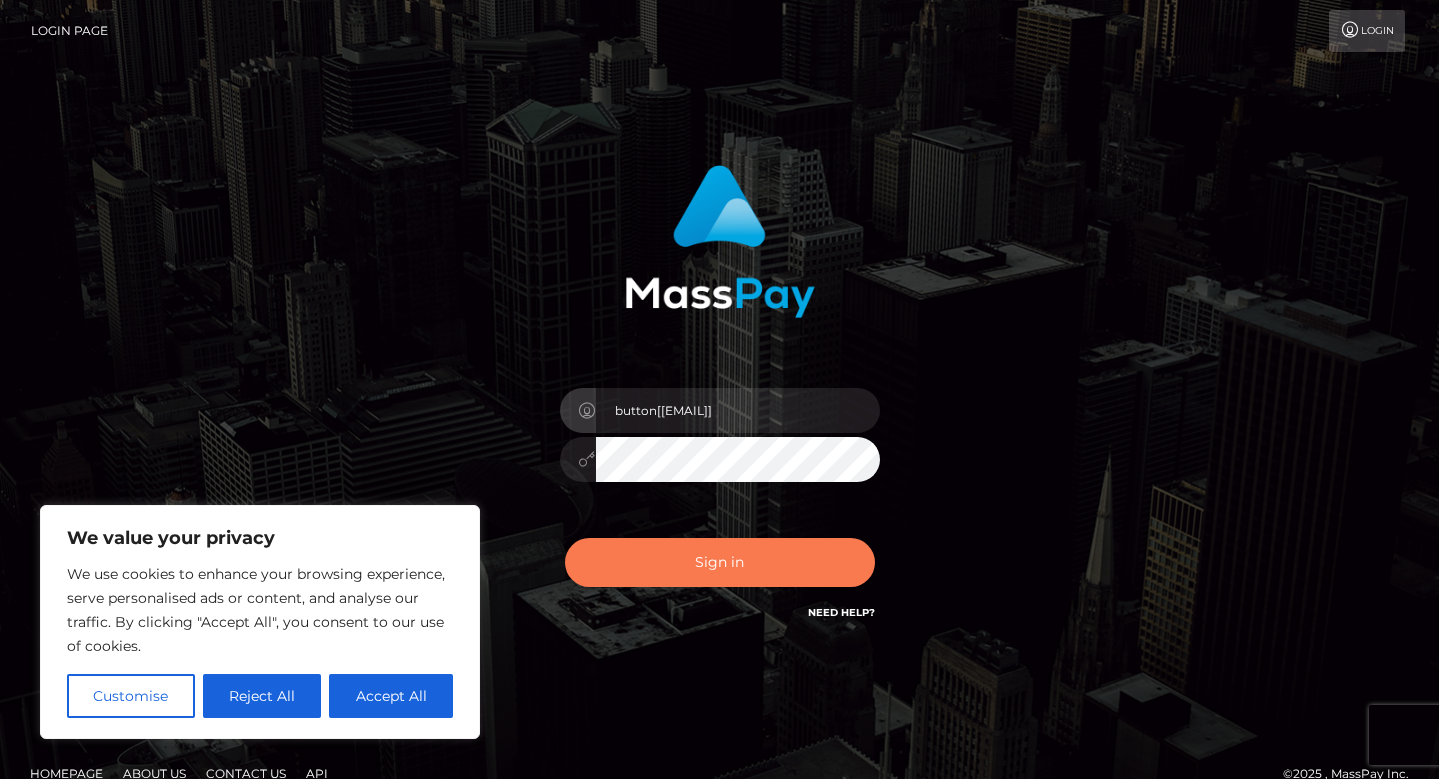 click on "Sign in" at bounding box center [720, 562] 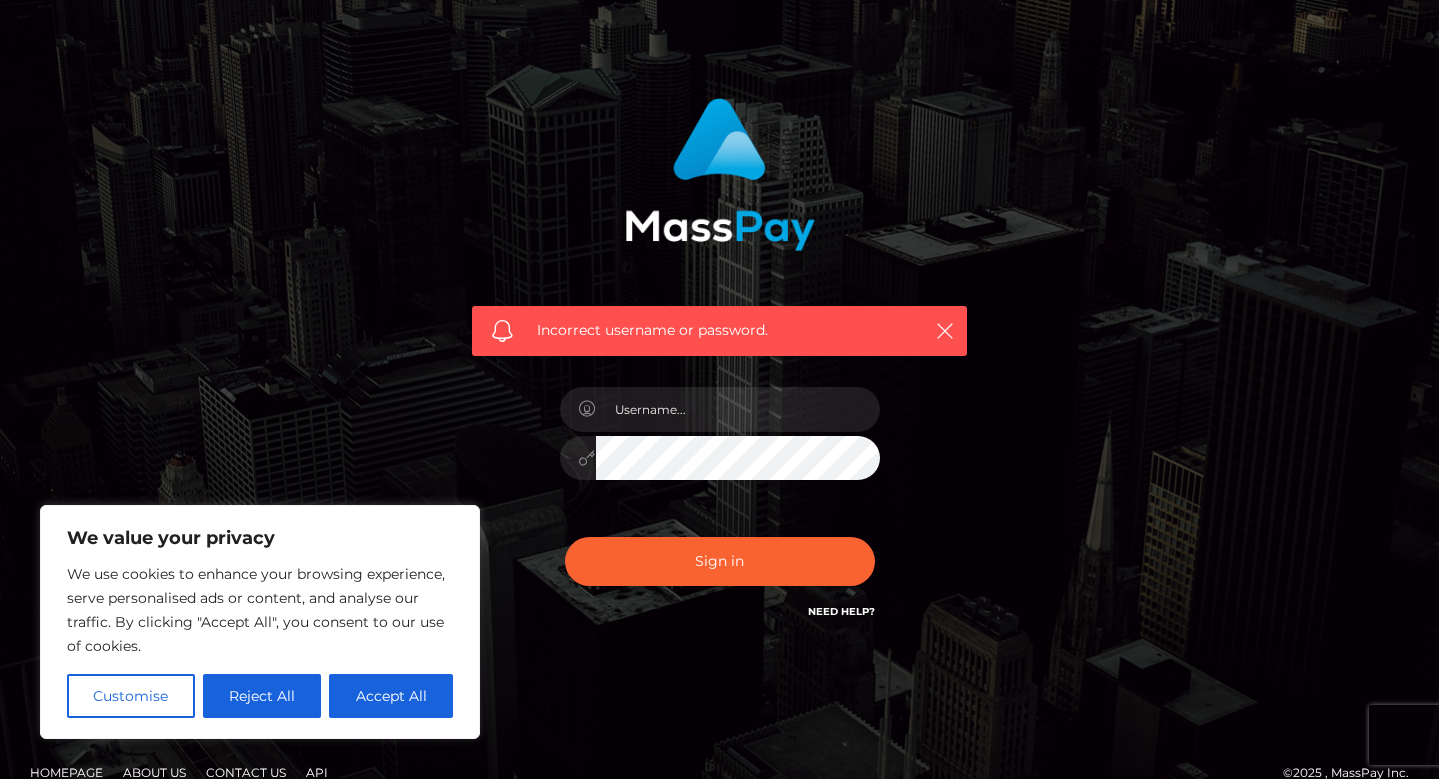 scroll, scrollTop: 96, scrollLeft: 0, axis: vertical 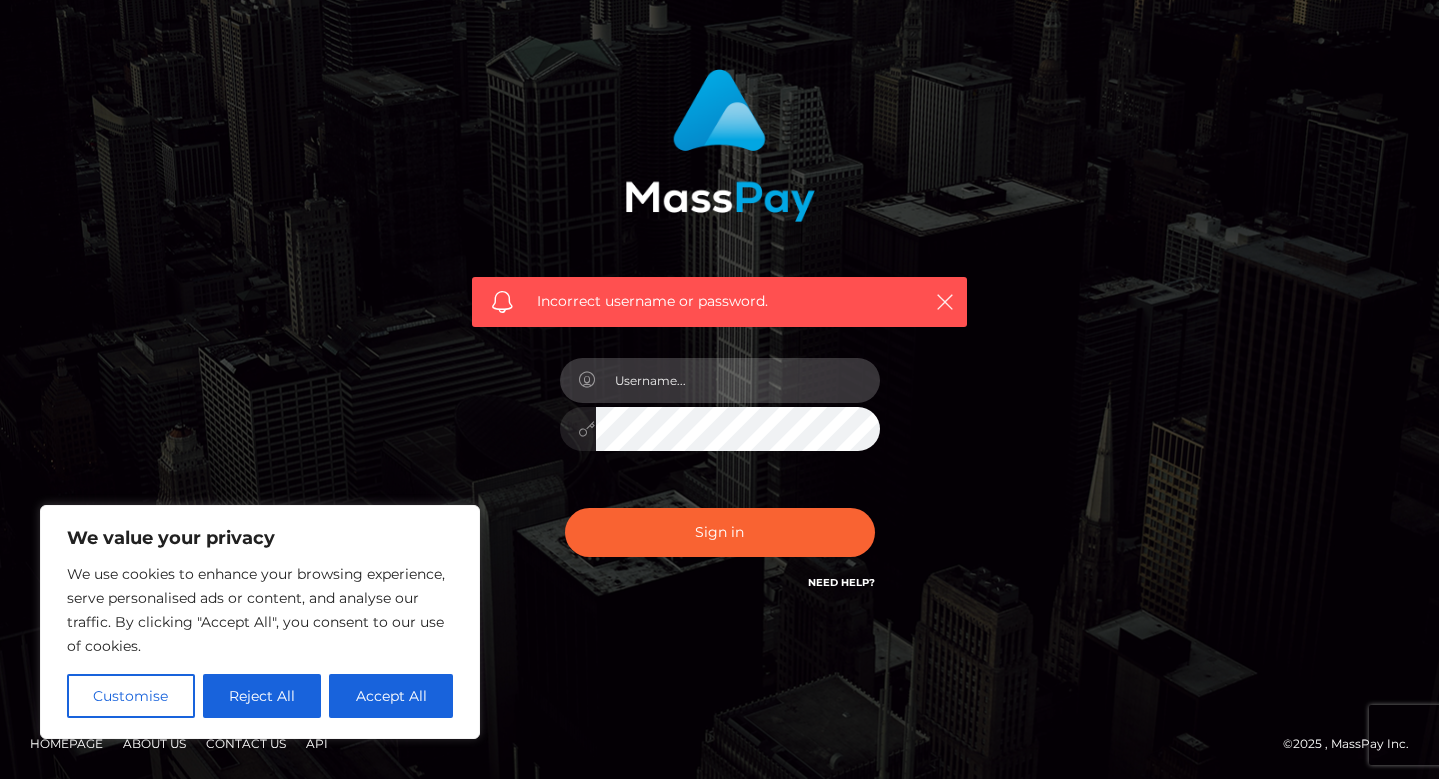 click at bounding box center (738, 380) 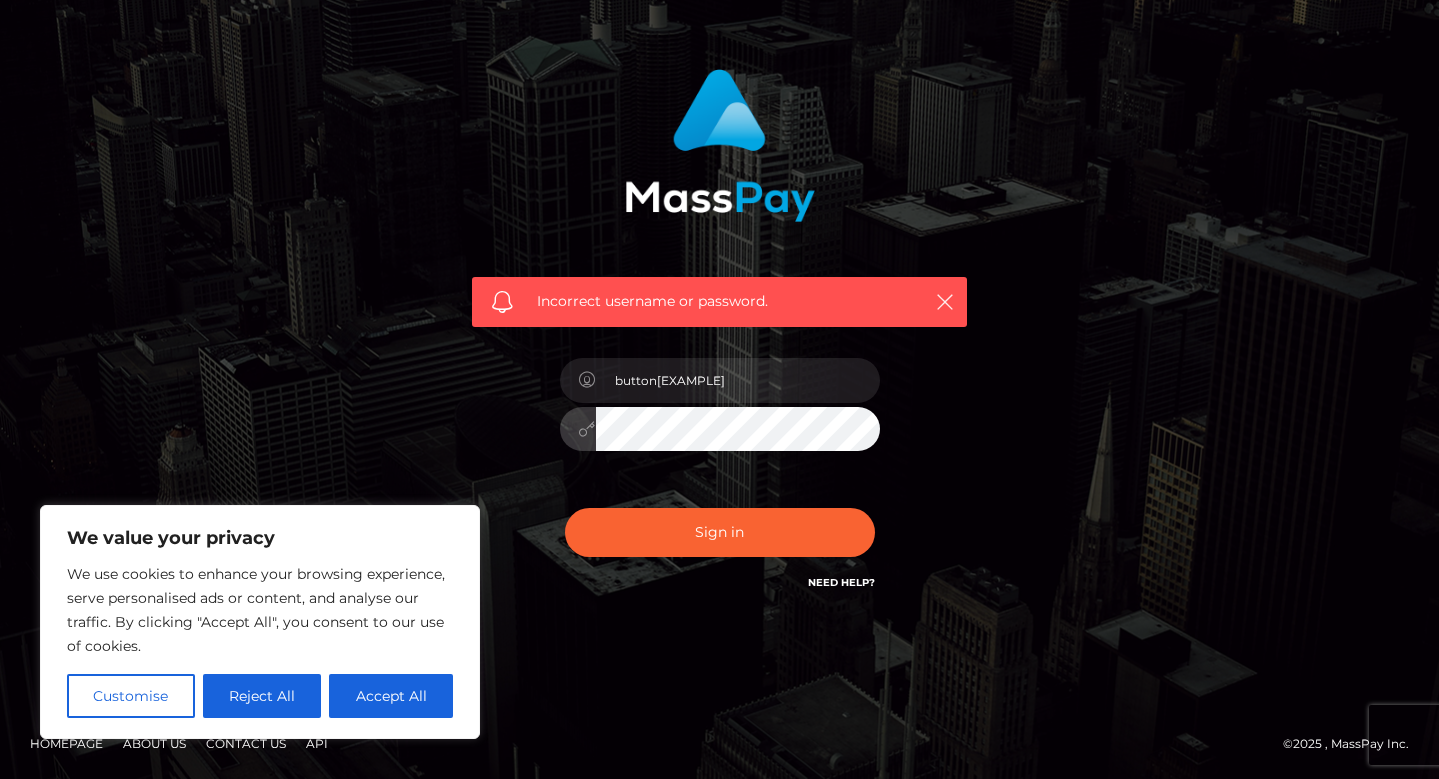click at bounding box center (720, 426) 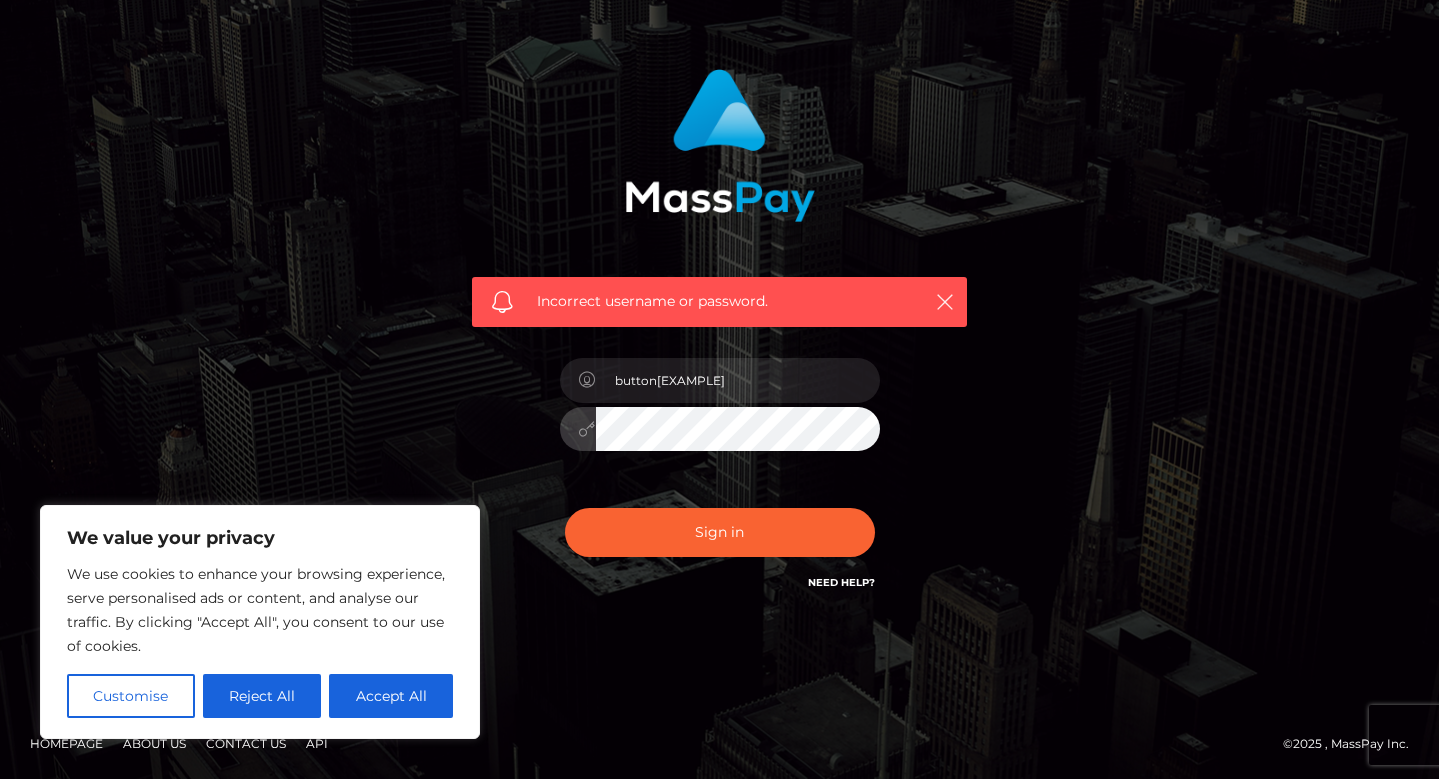 click on "Sign in" at bounding box center (720, 532) 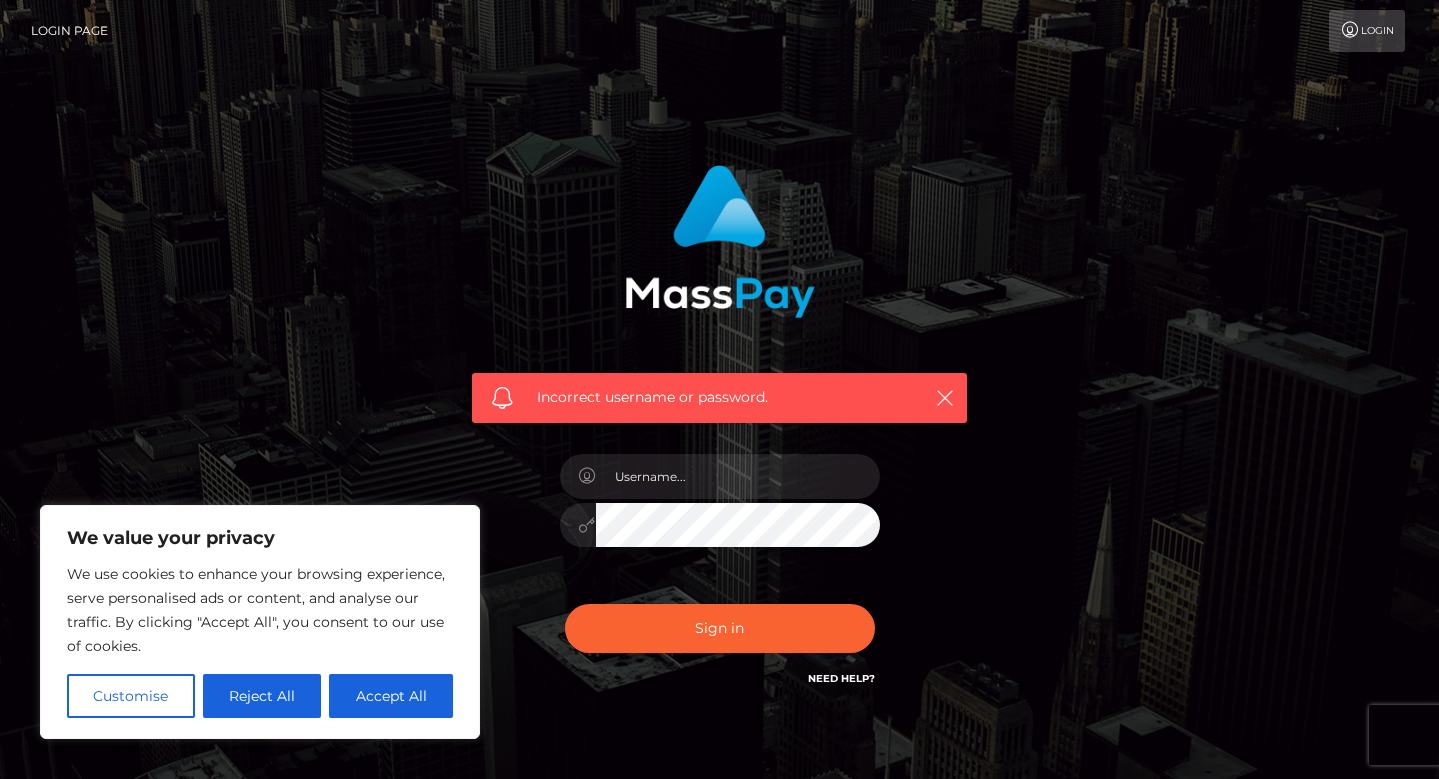scroll, scrollTop: 0, scrollLeft: 0, axis: both 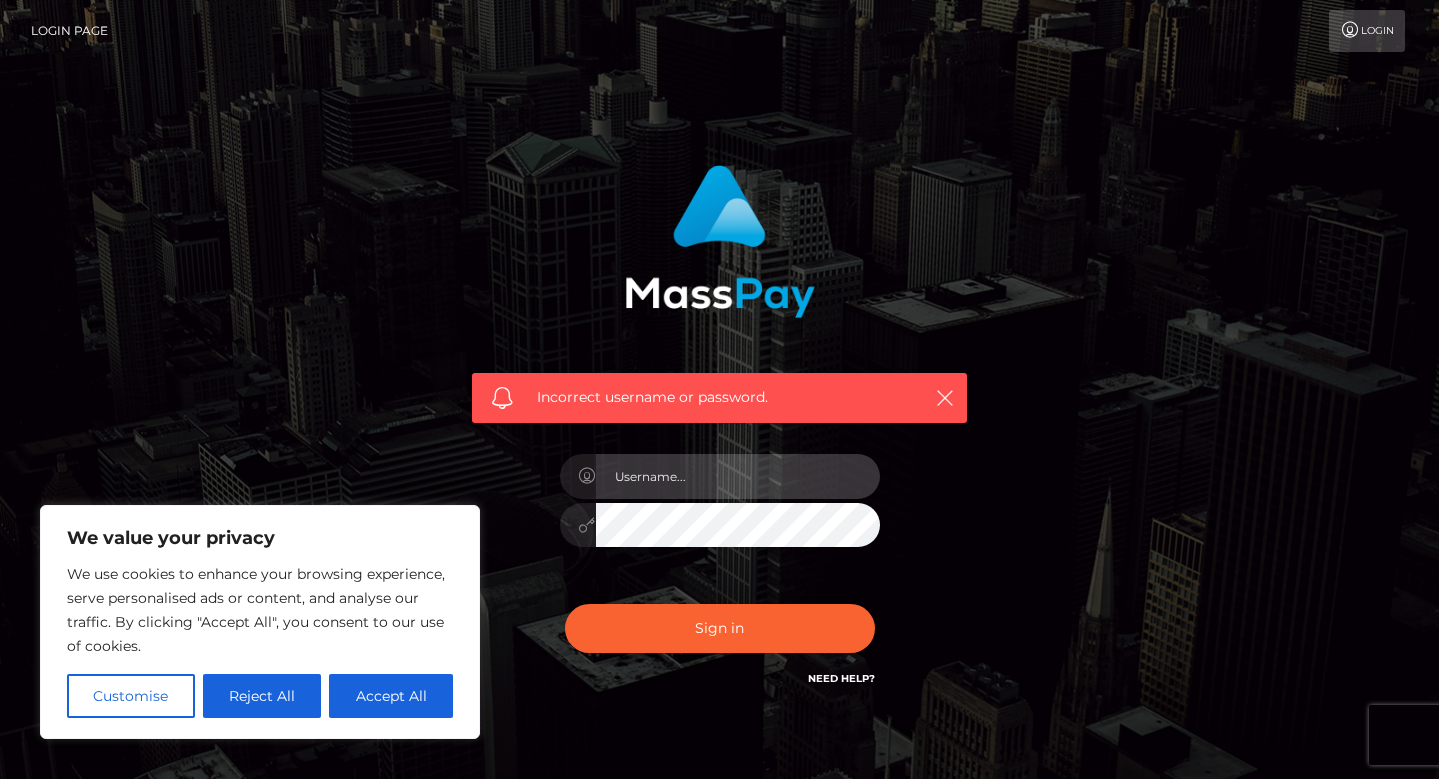 click at bounding box center (738, 476) 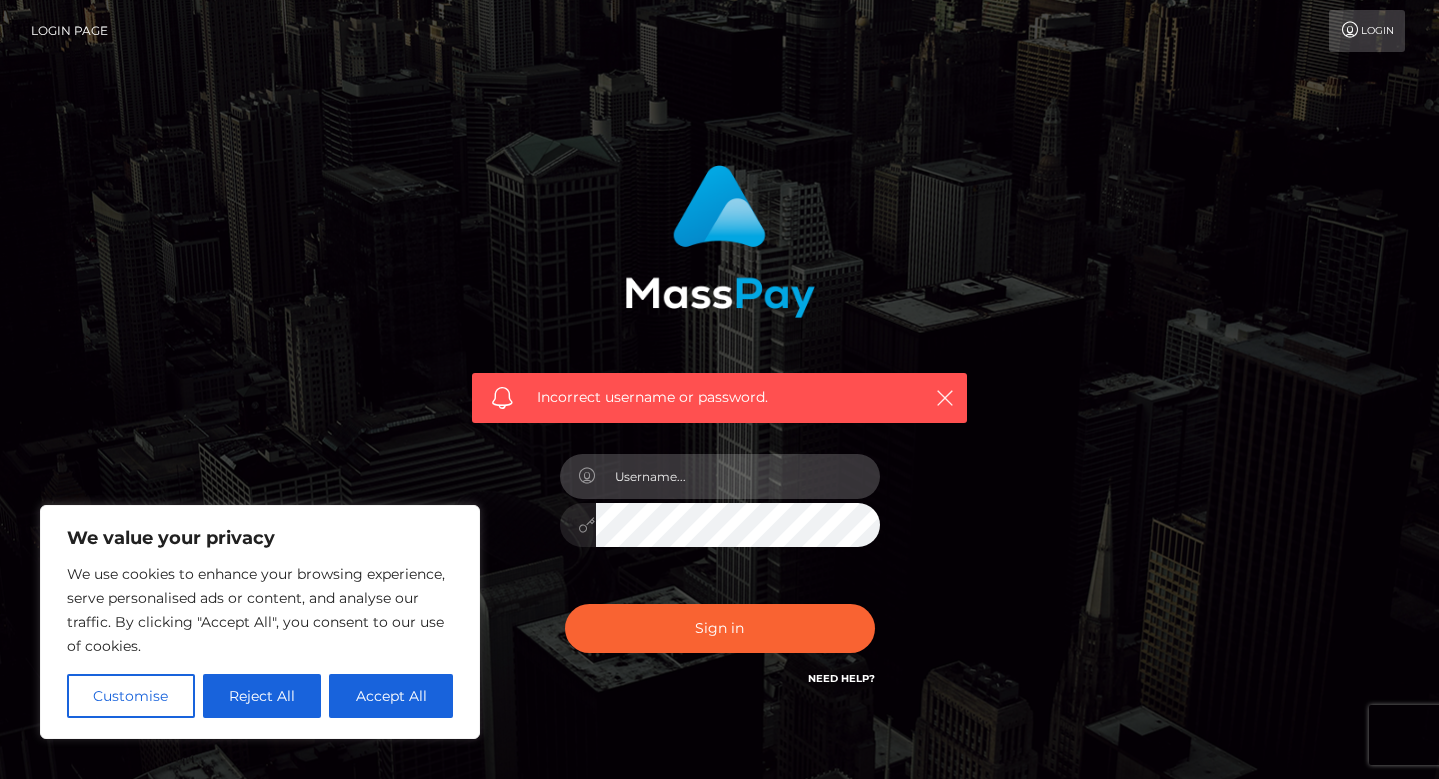 type on "buttonmaria9@gmail.com" 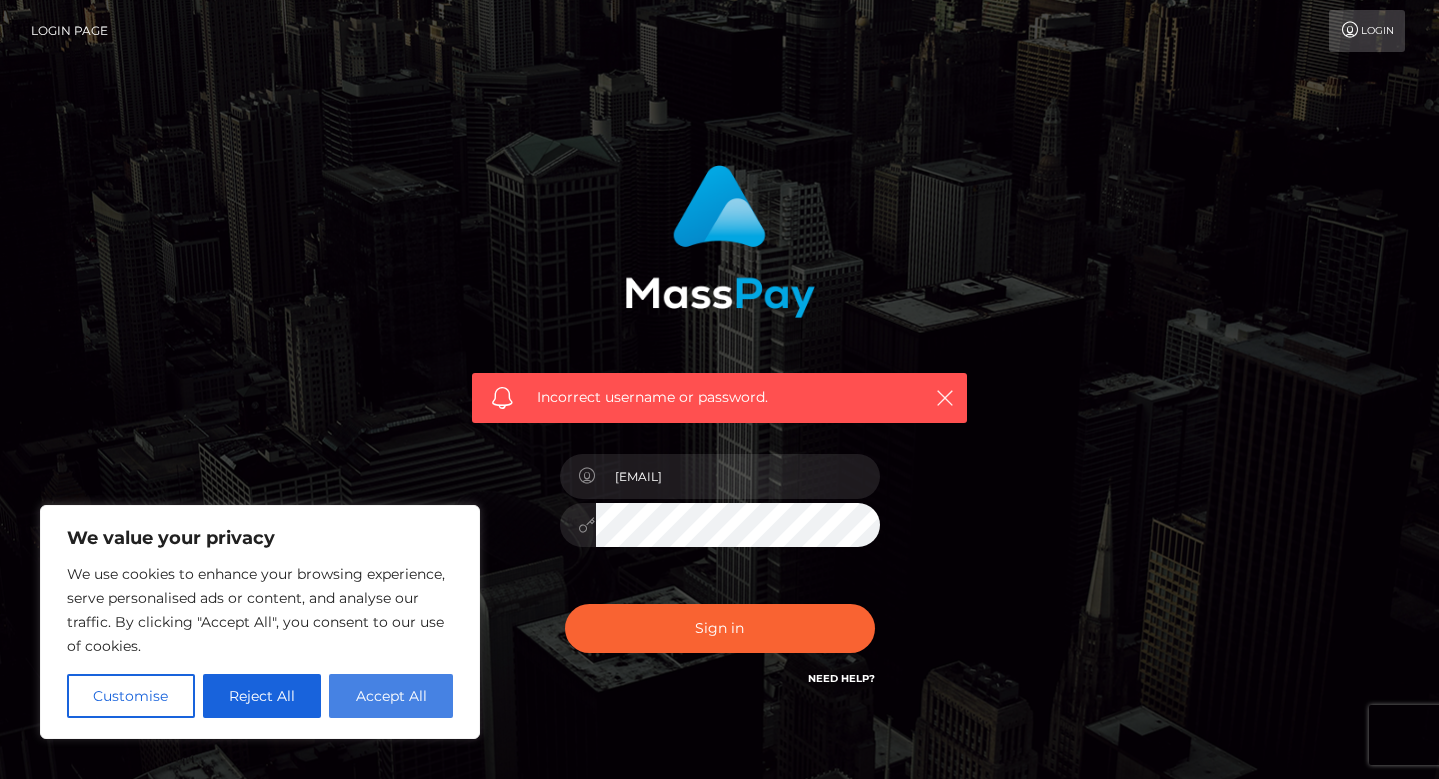 click on "Accept All" at bounding box center (391, 696) 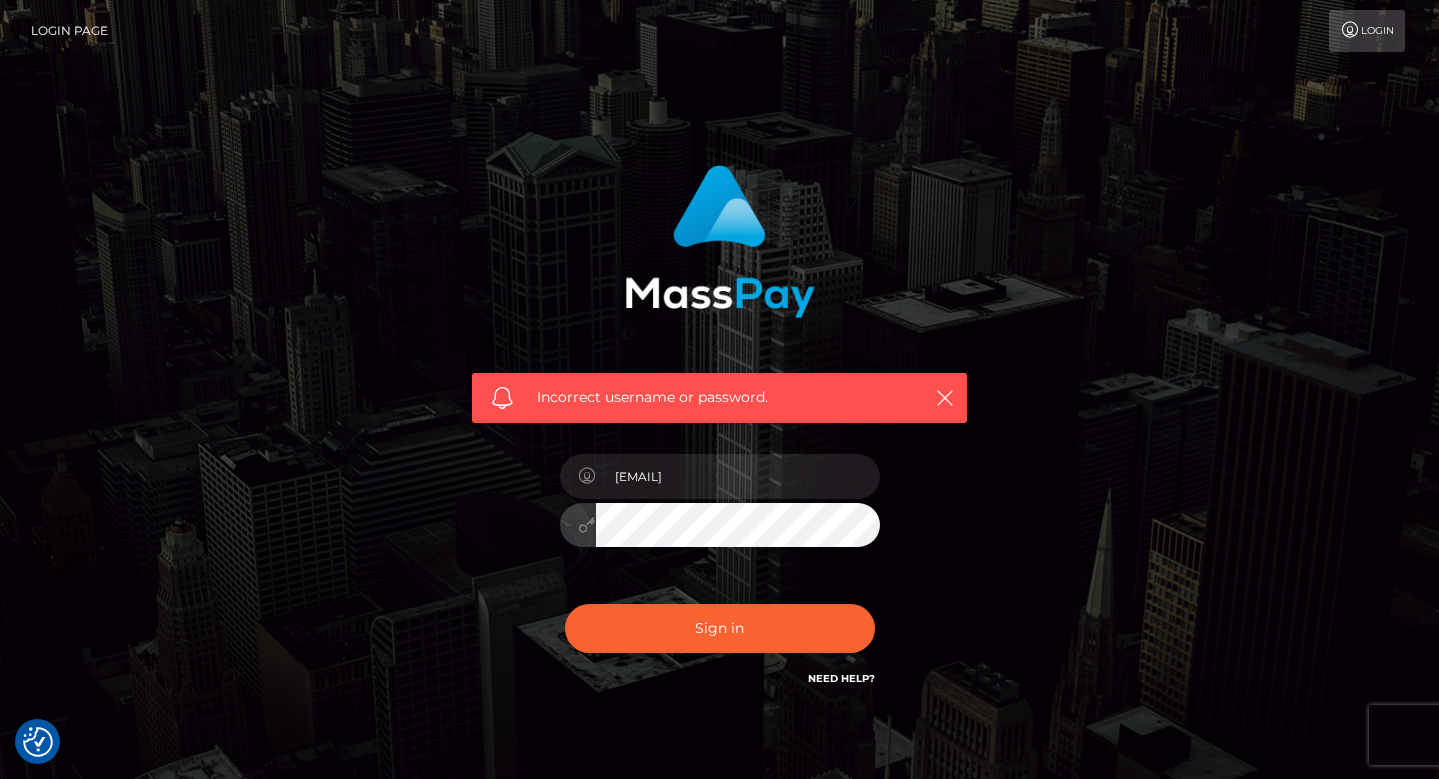 click on "Incorrect username or password.
buttonmaria9@gmail.com" at bounding box center [719, 427] 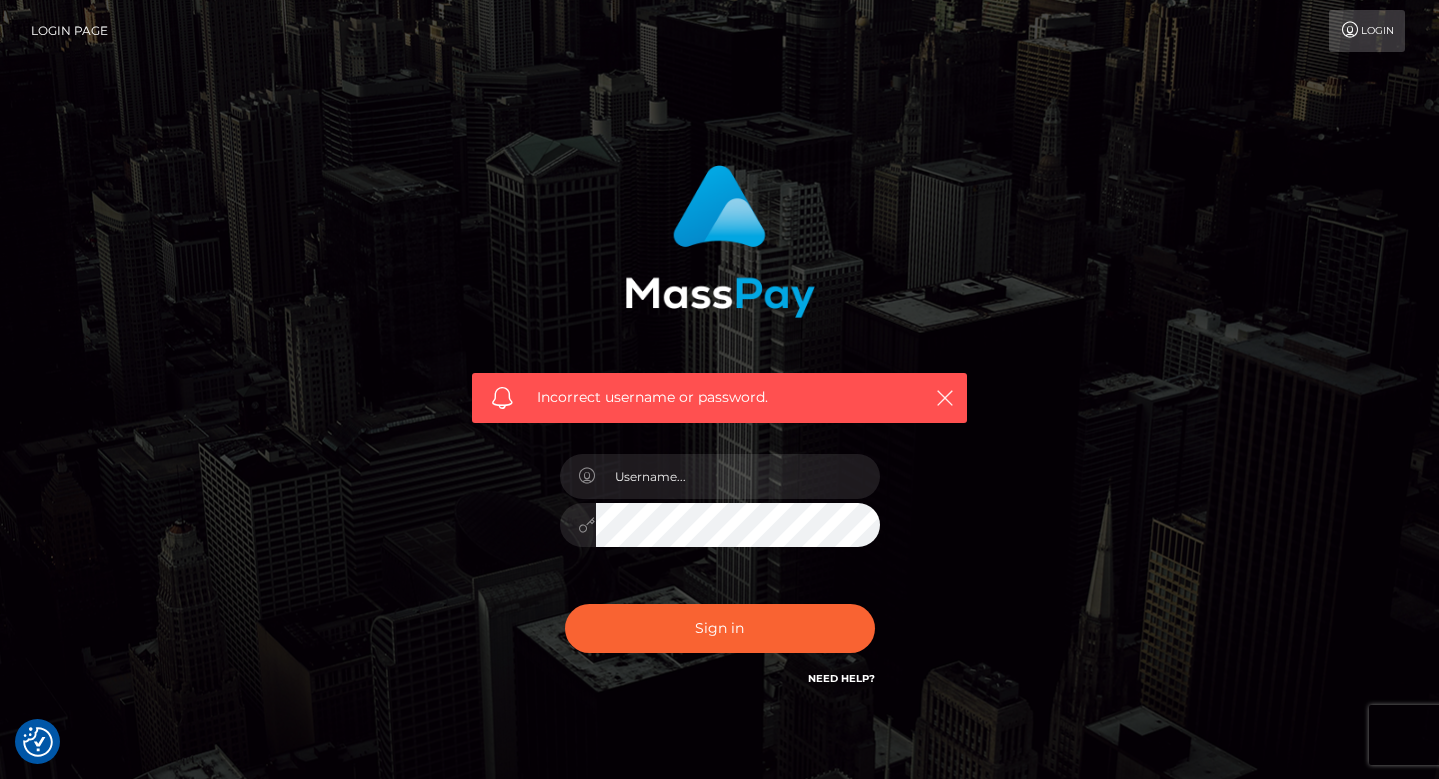 scroll, scrollTop: 0, scrollLeft: 0, axis: both 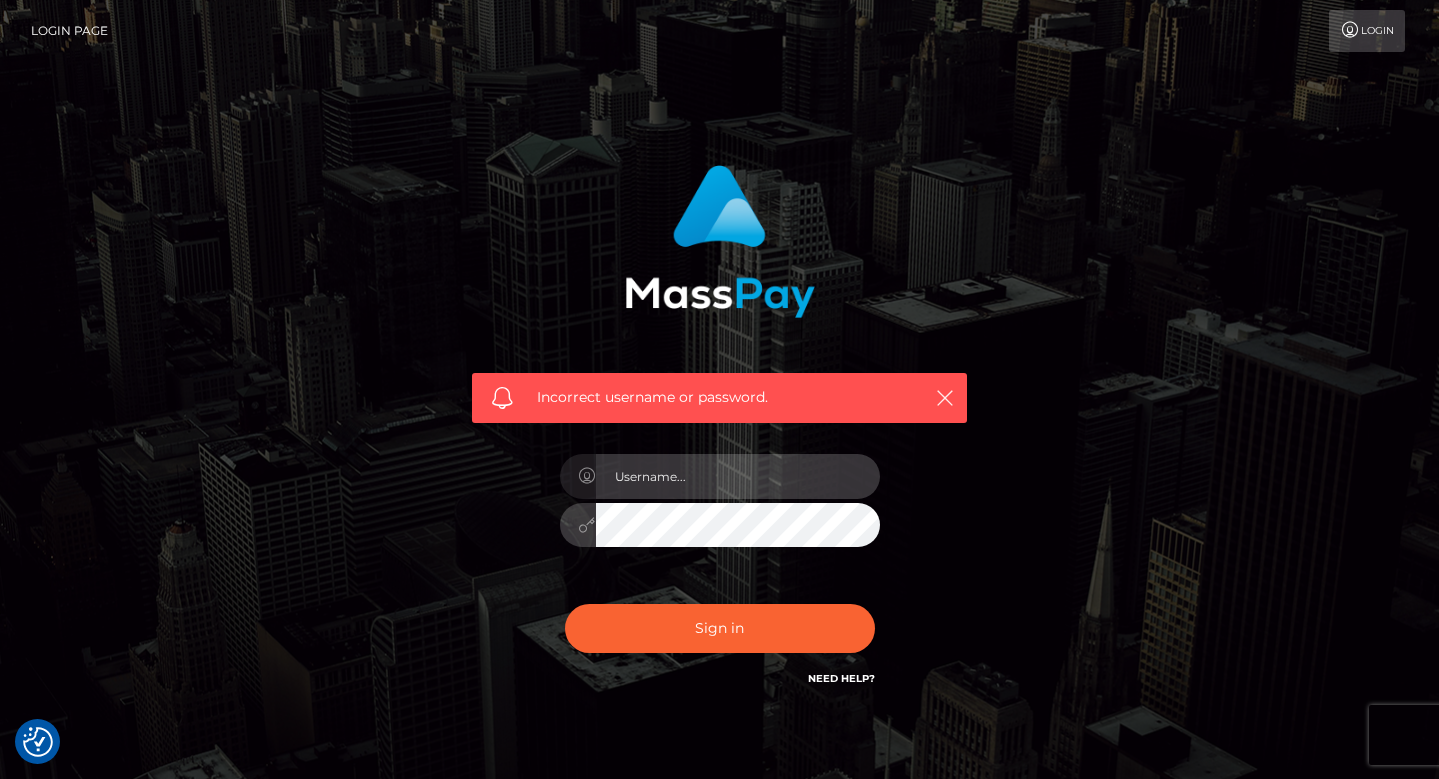 click at bounding box center [738, 476] 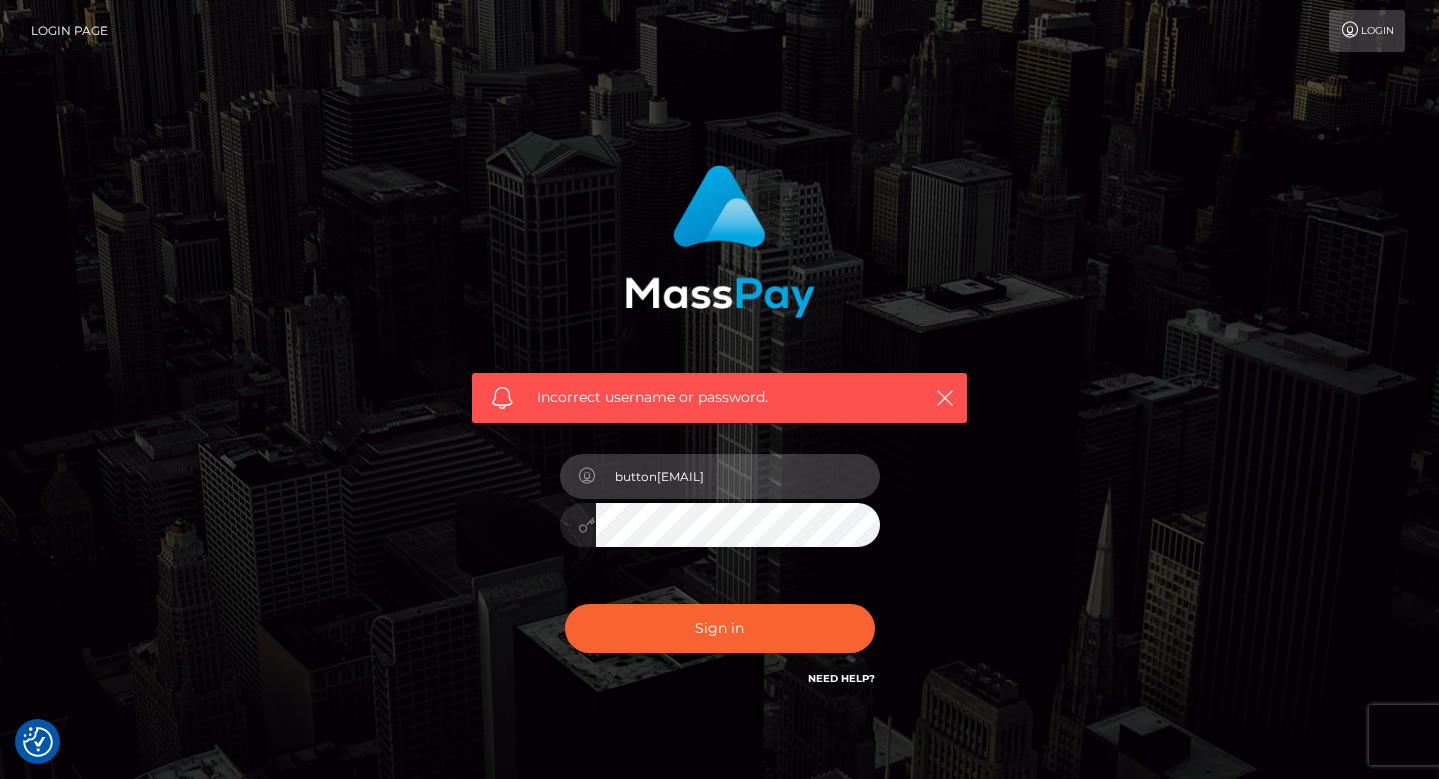 type on "button[EMAIL]" 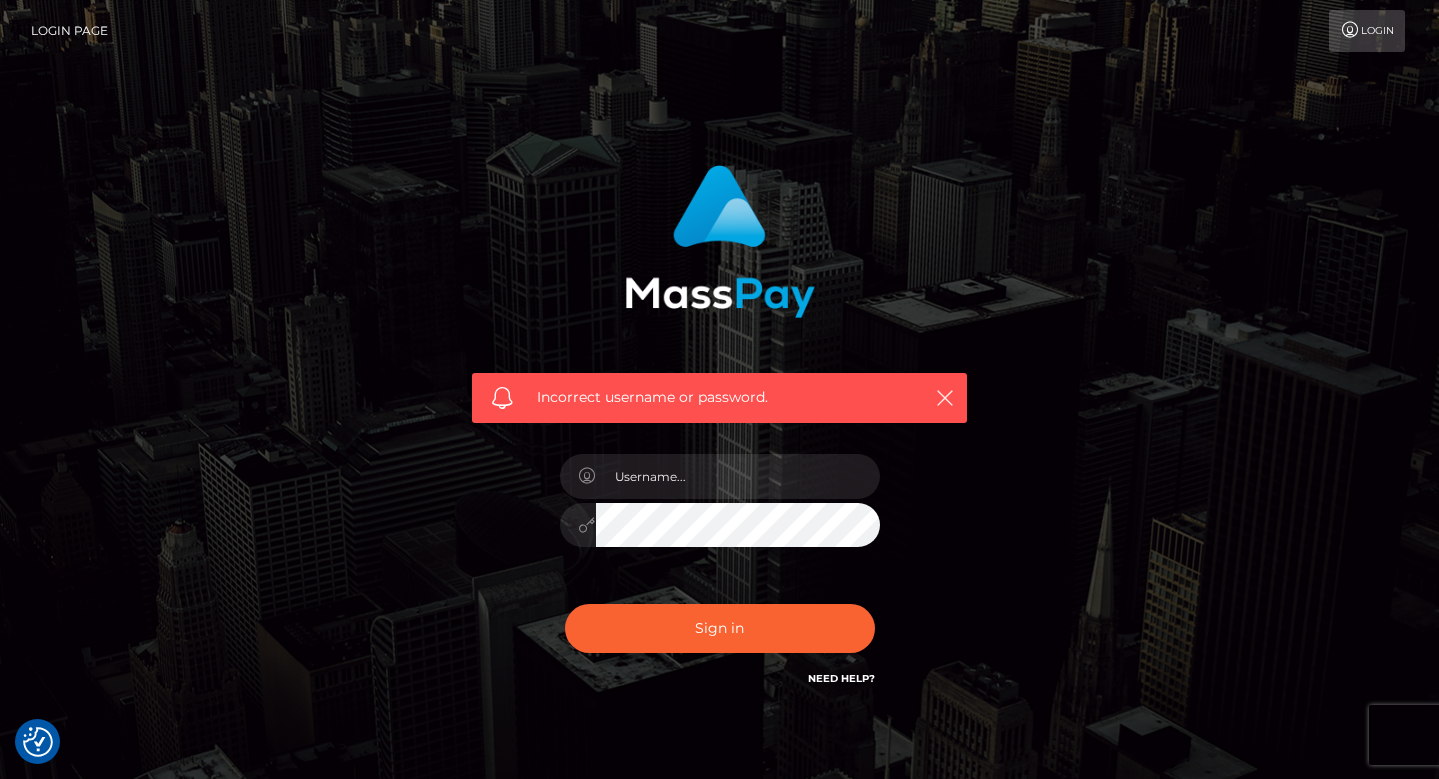 scroll, scrollTop: 0, scrollLeft: 0, axis: both 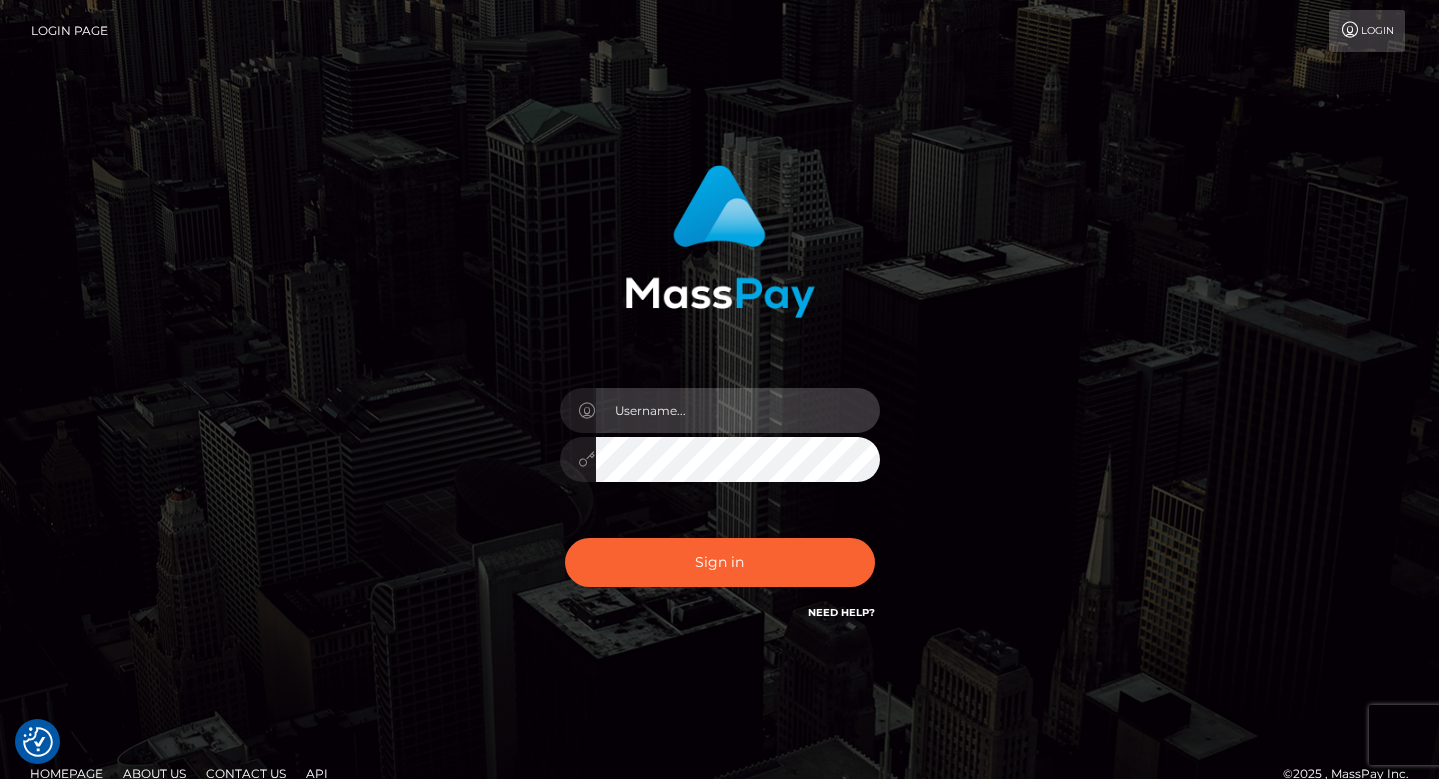 click at bounding box center [738, 410] 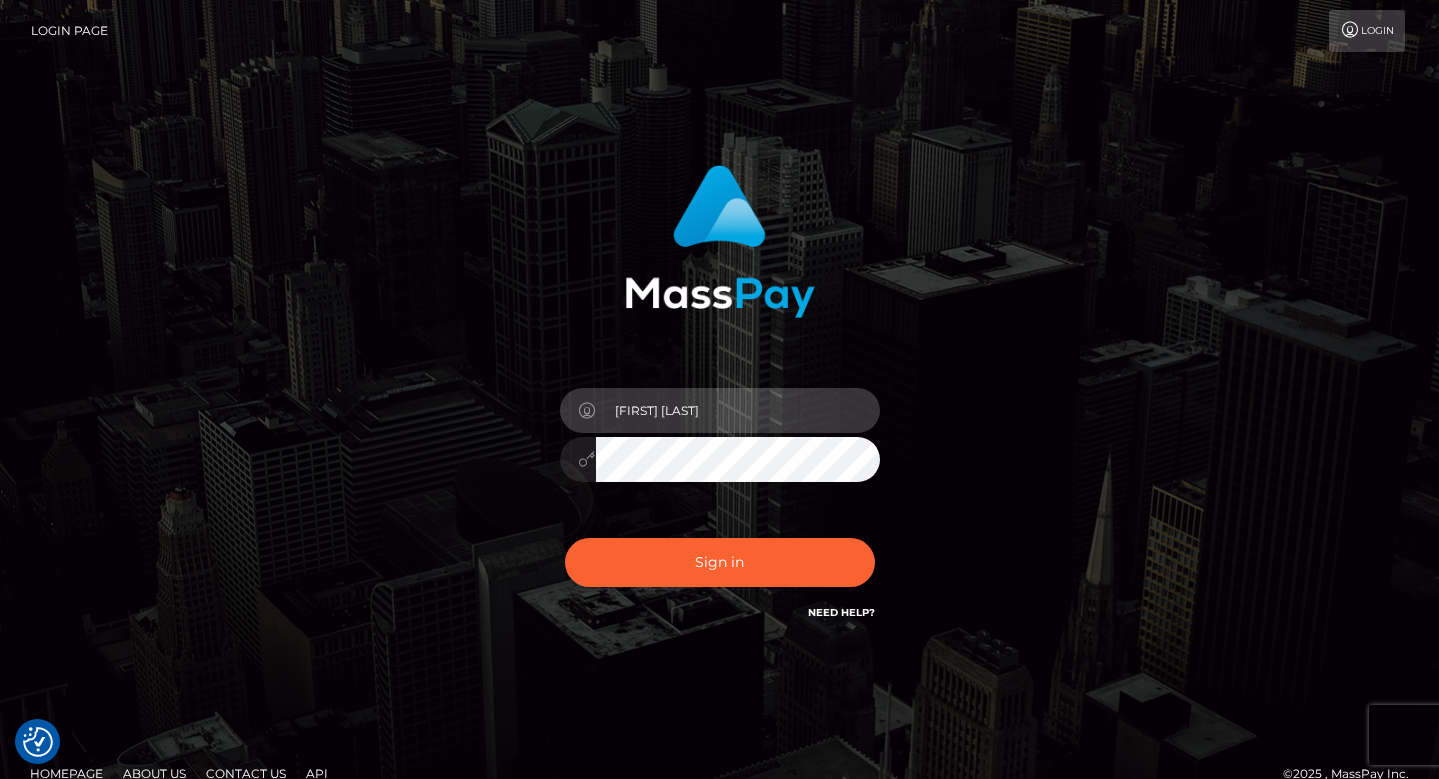 type on "maria button" 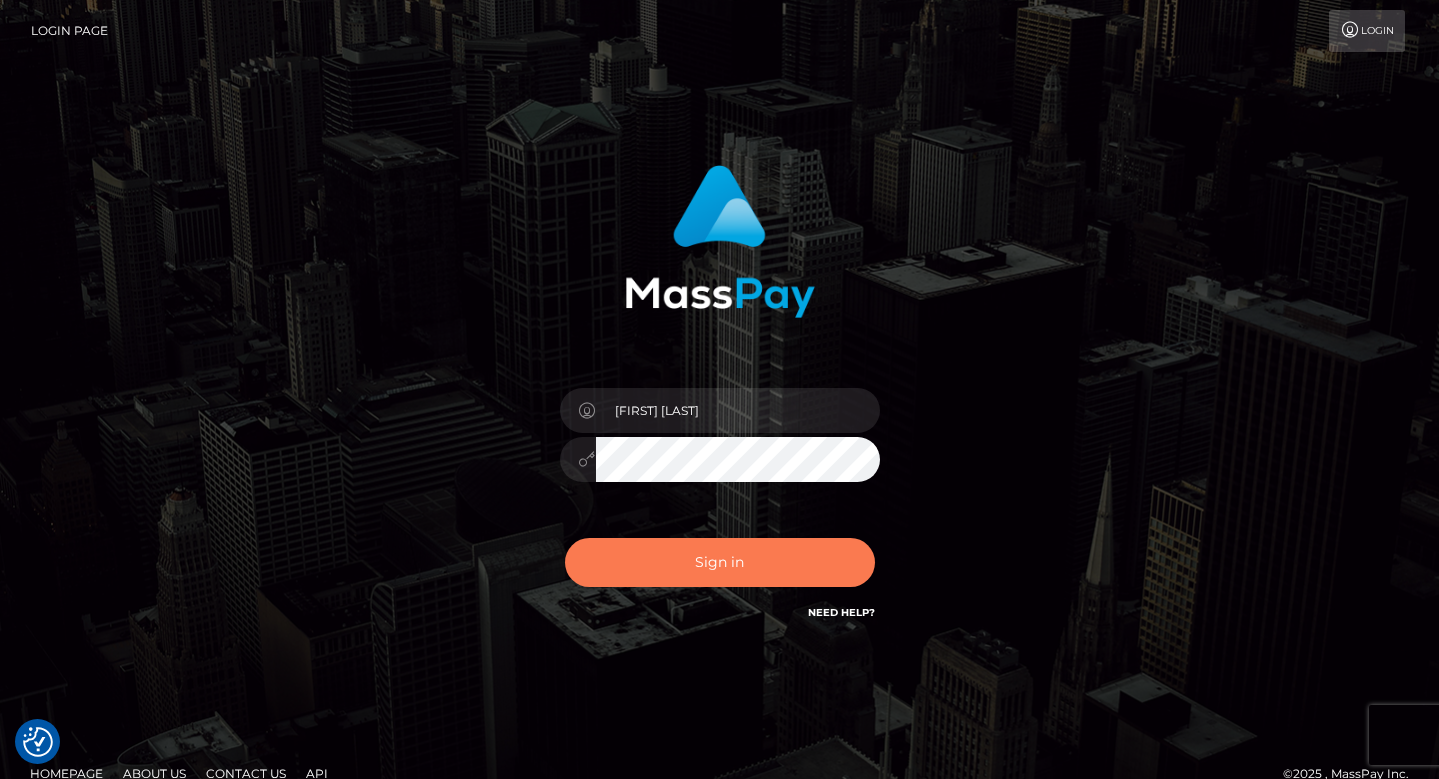 click on "Sign in" at bounding box center [720, 562] 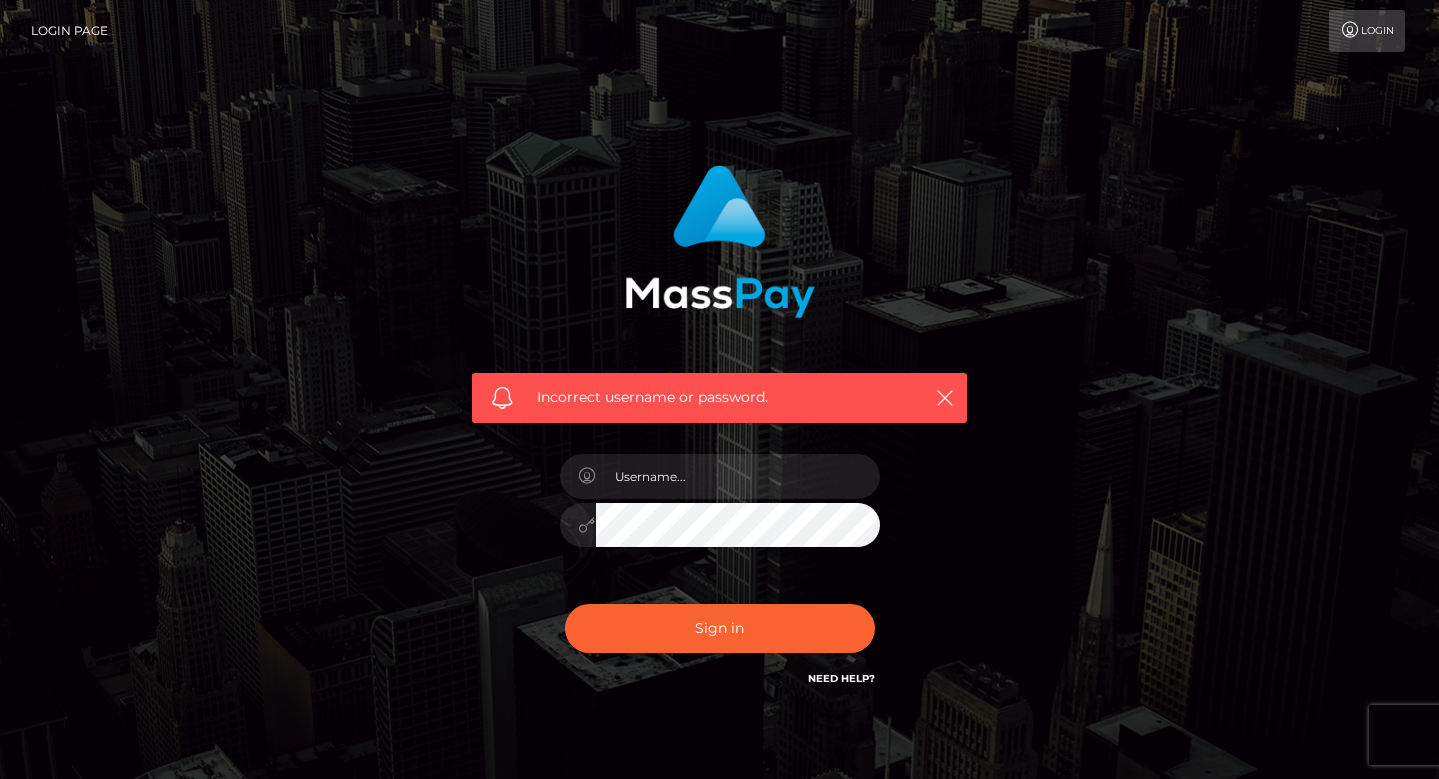 scroll, scrollTop: 0, scrollLeft: 0, axis: both 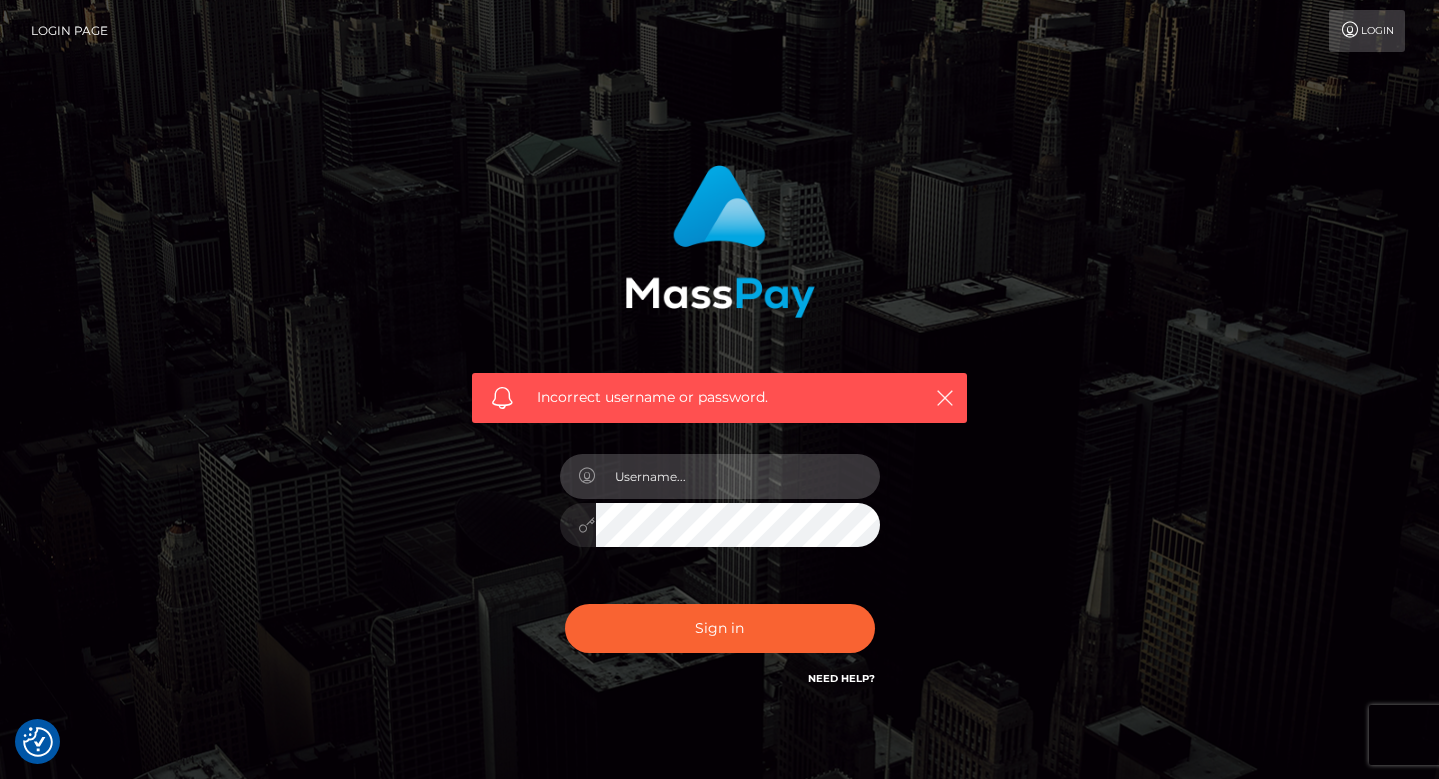 click at bounding box center [738, 476] 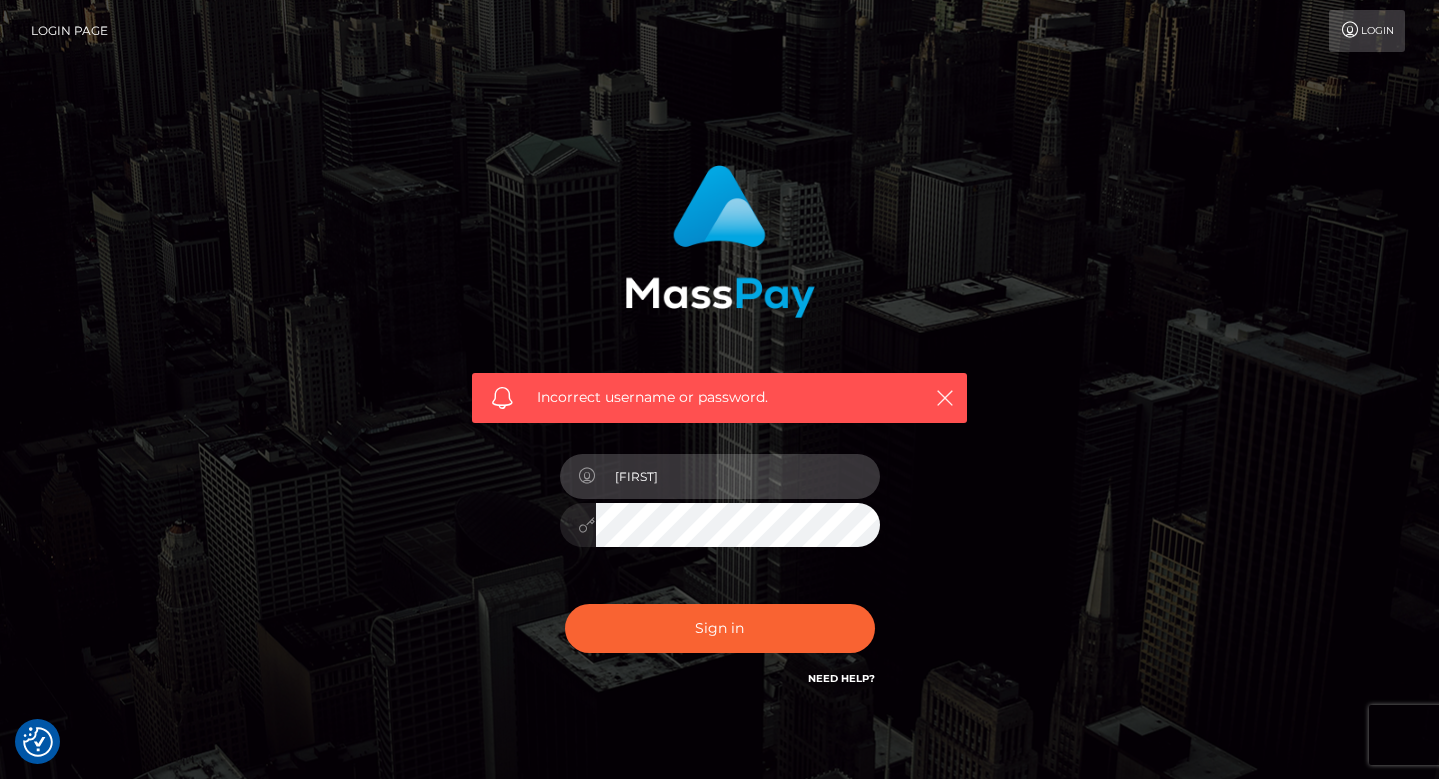 type on "[FIRST]" 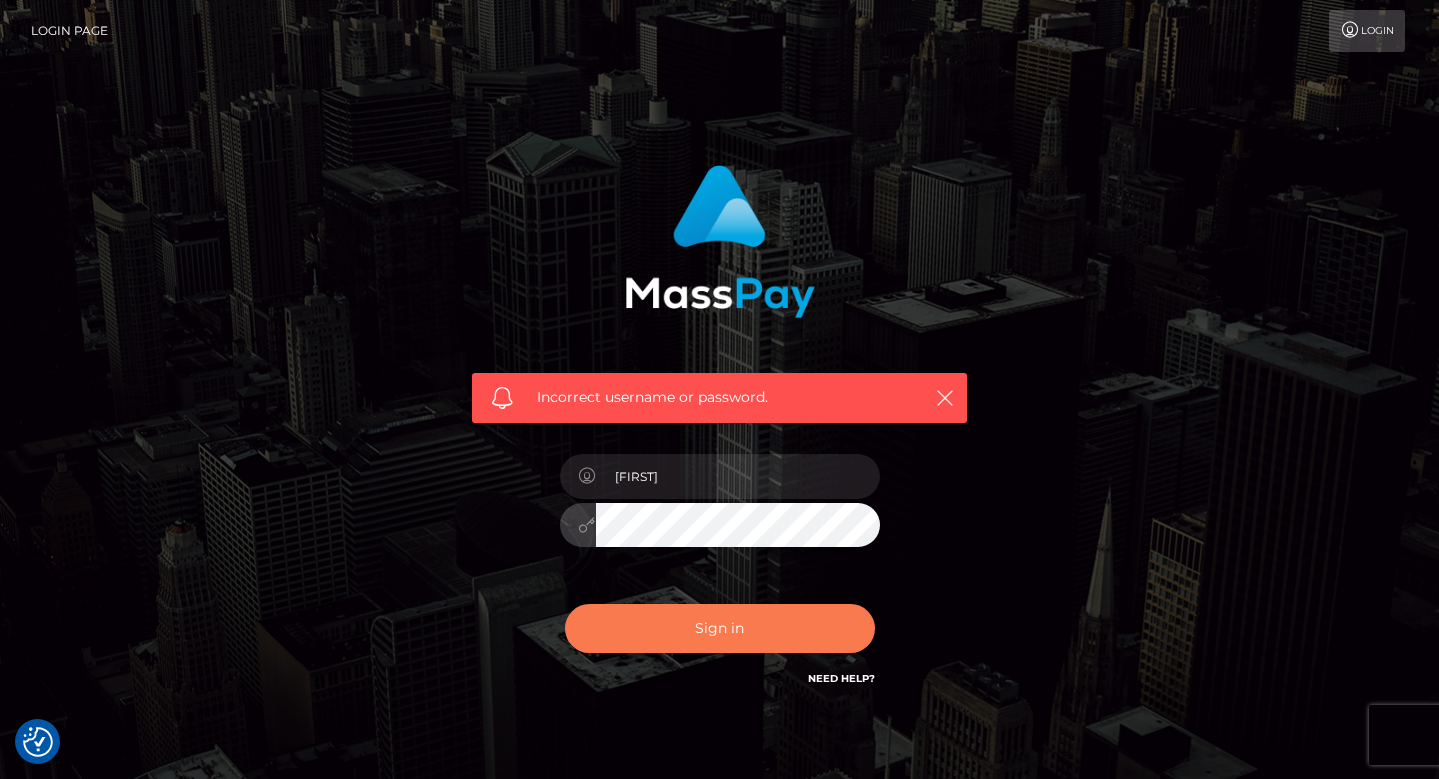 click on "Sign in" at bounding box center (720, 628) 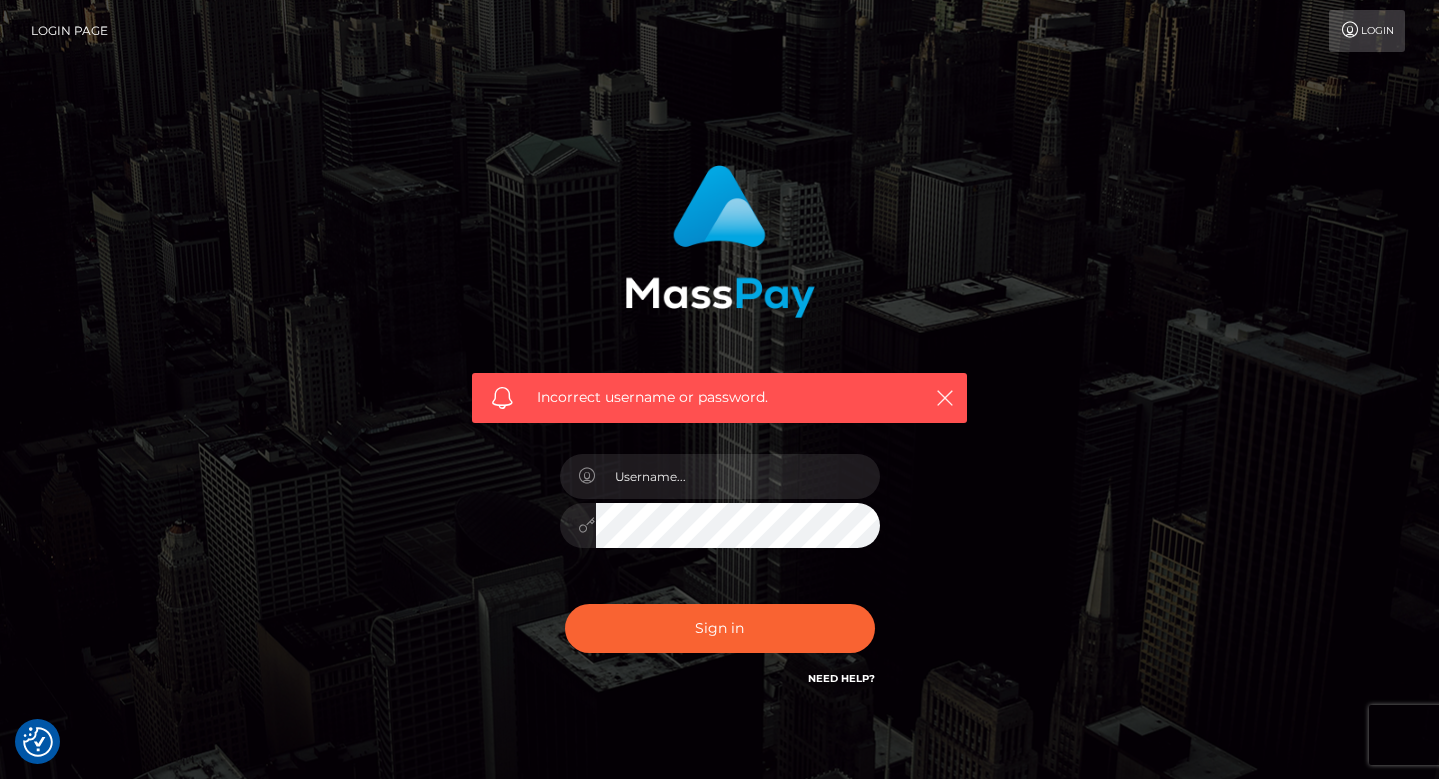 scroll, scrollTop: 0, scrollLeft: 0, axis: both 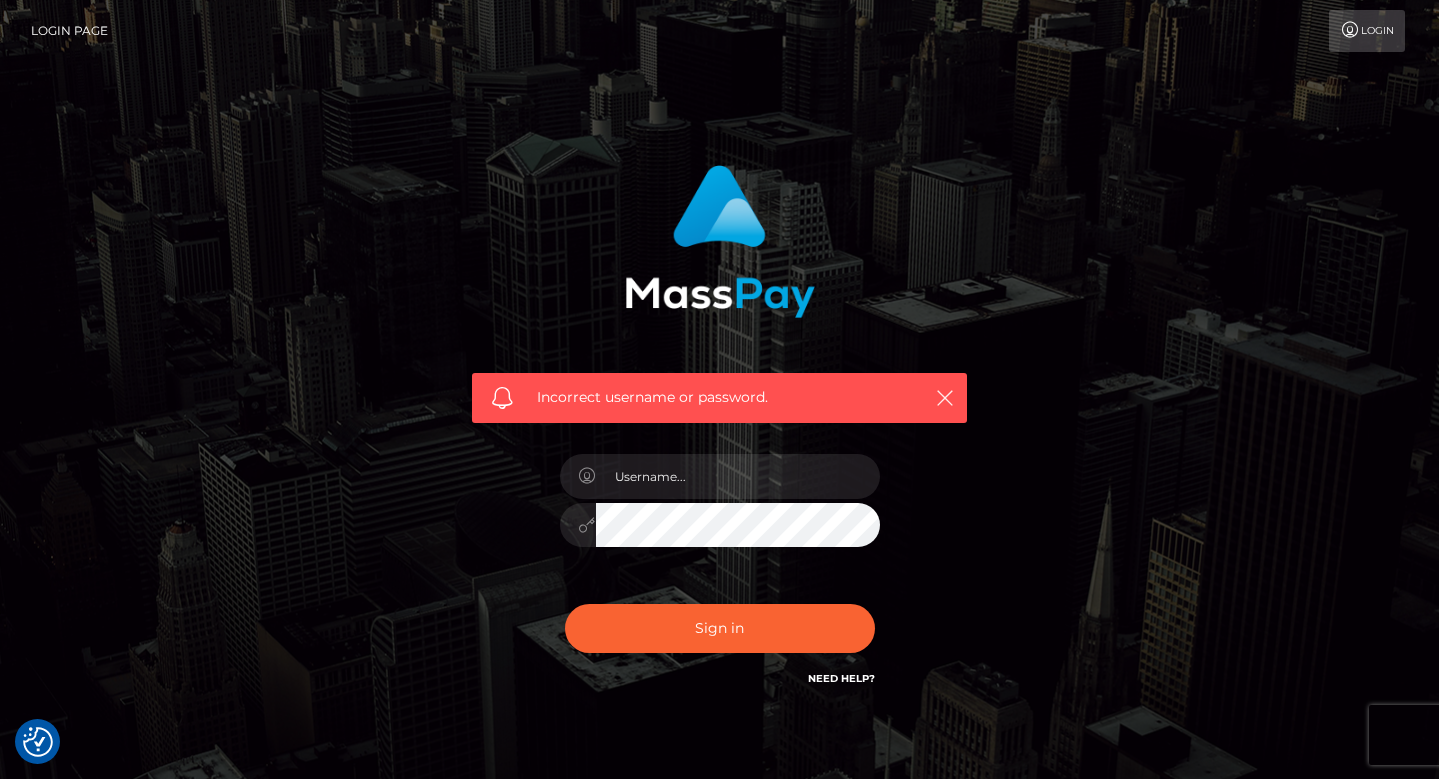 click on "Login" at bounding box center [1367, 31] 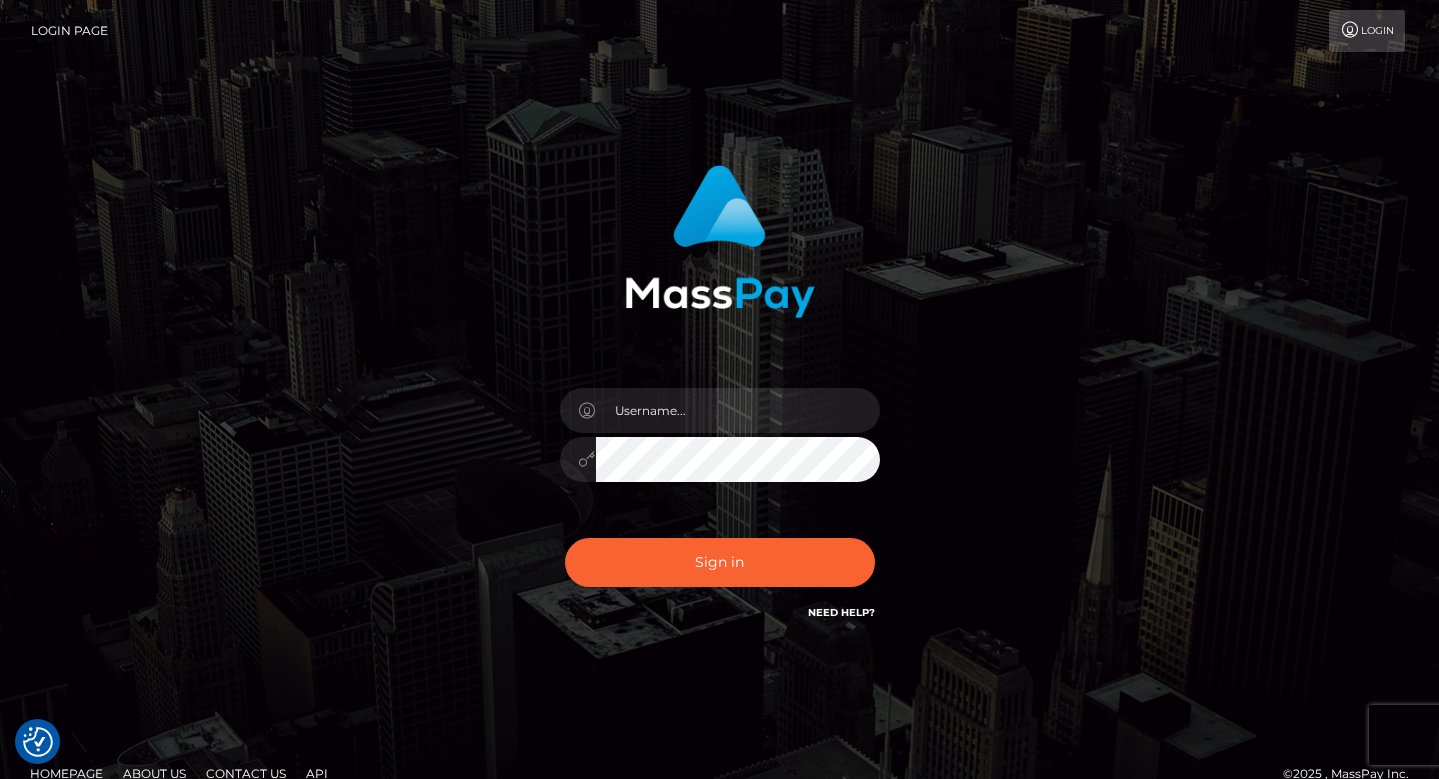 scroll, scrollTop: 30, scrollLeft: 0, axis: vertical 